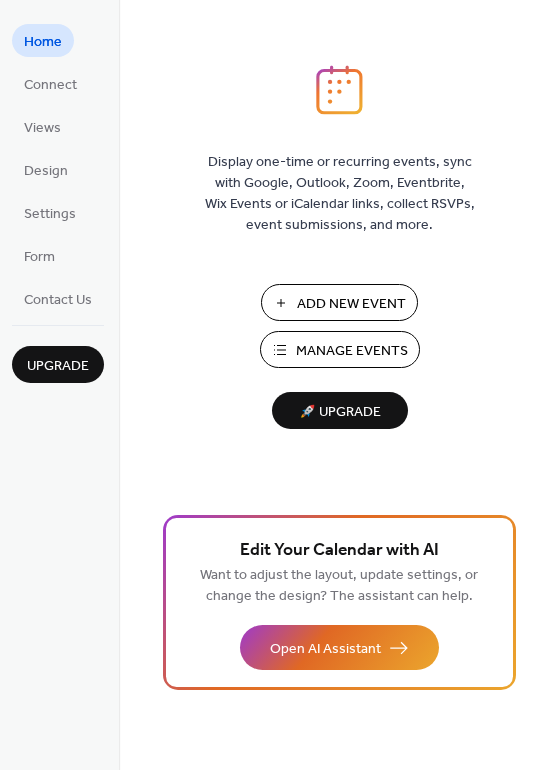 scroll, scrollTop: 0, scrollLeft: 0, axis: both 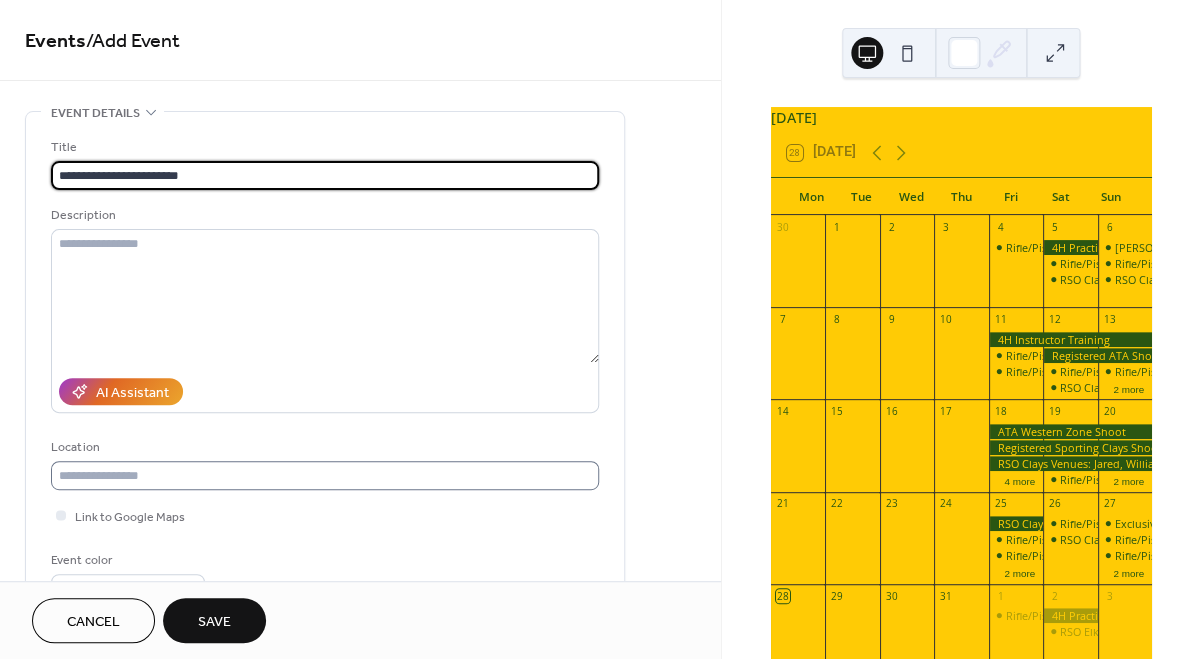 type on "**********" 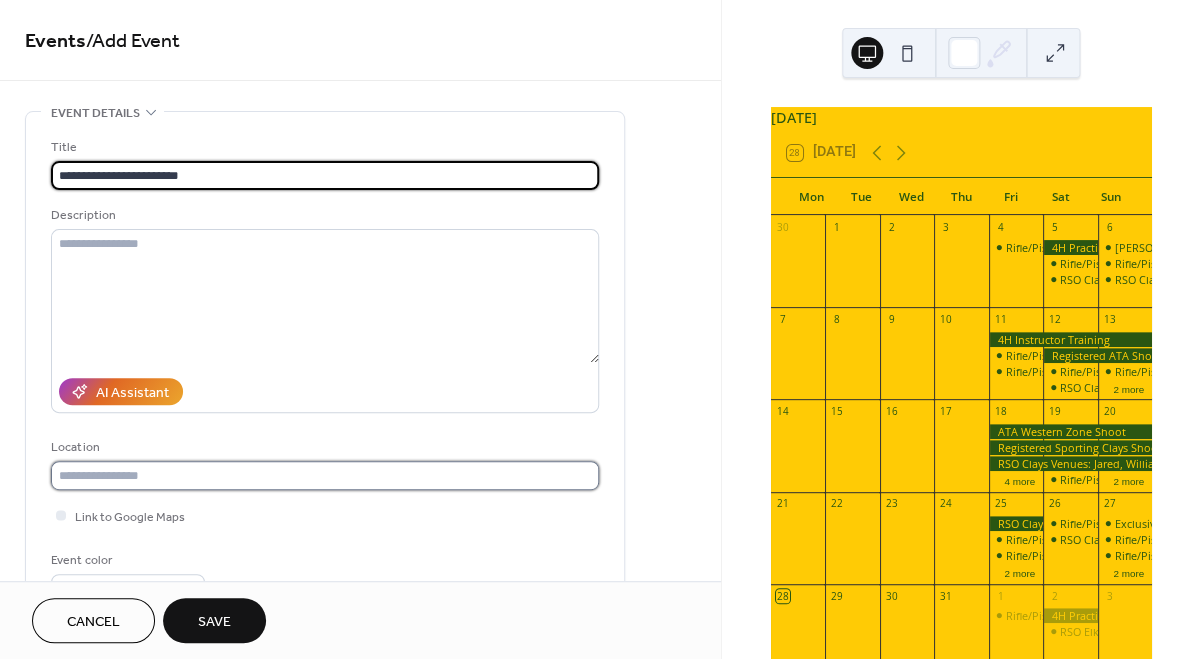 click at bounding box center (325, 475) 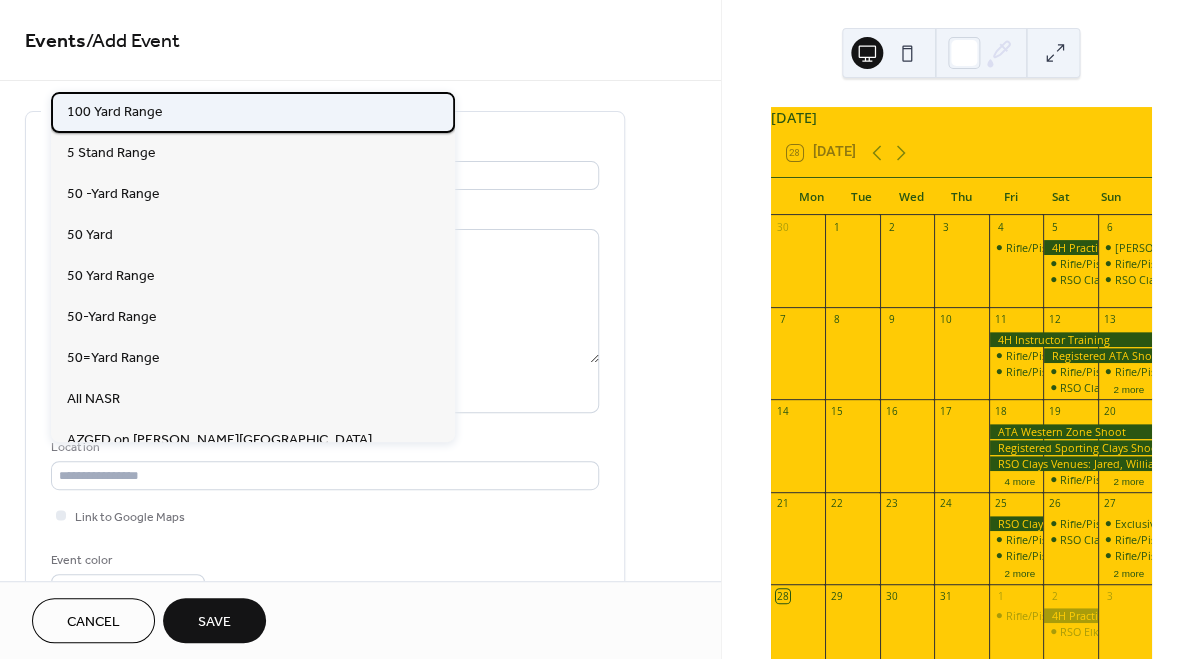 click on "100 Yard Range" at bounding box center (115, 111) 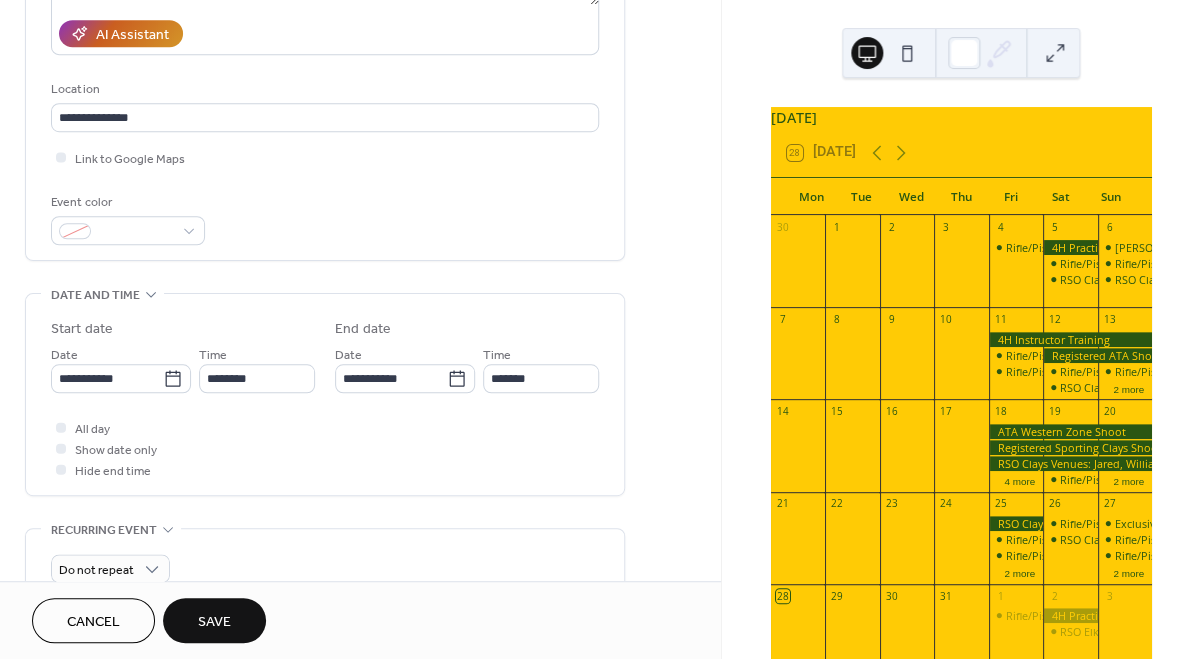 scroll, scrollTop: 363, scrollLeft: 0, axis: vertical 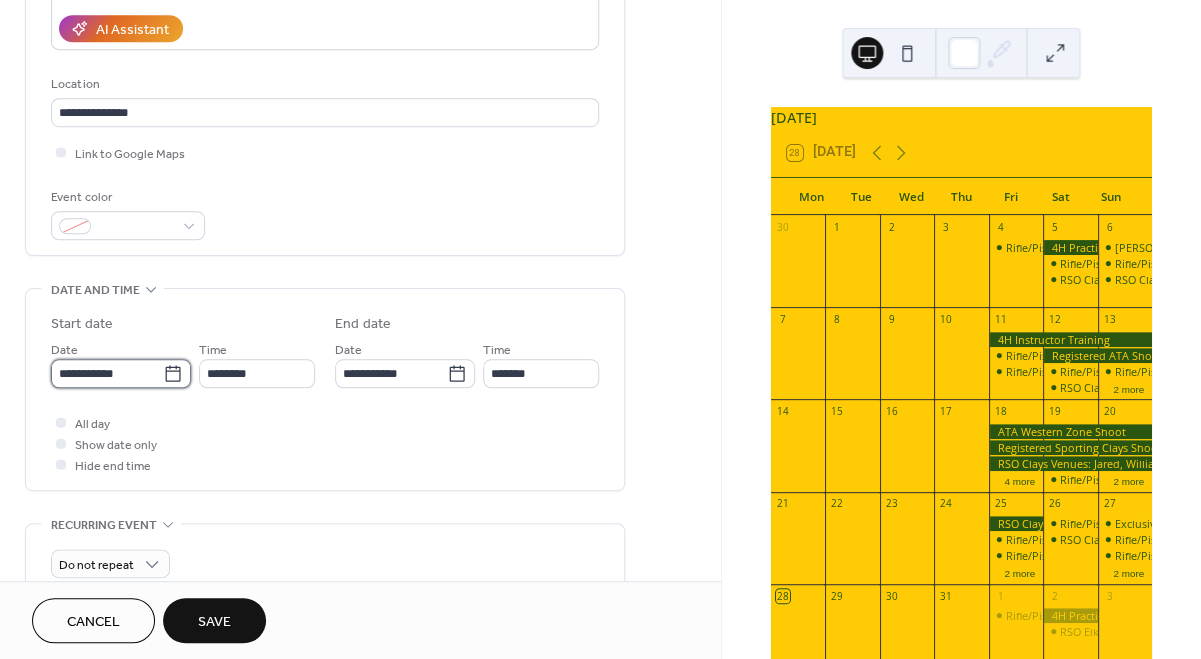 click on "**********" at bounding box center [107, 373] 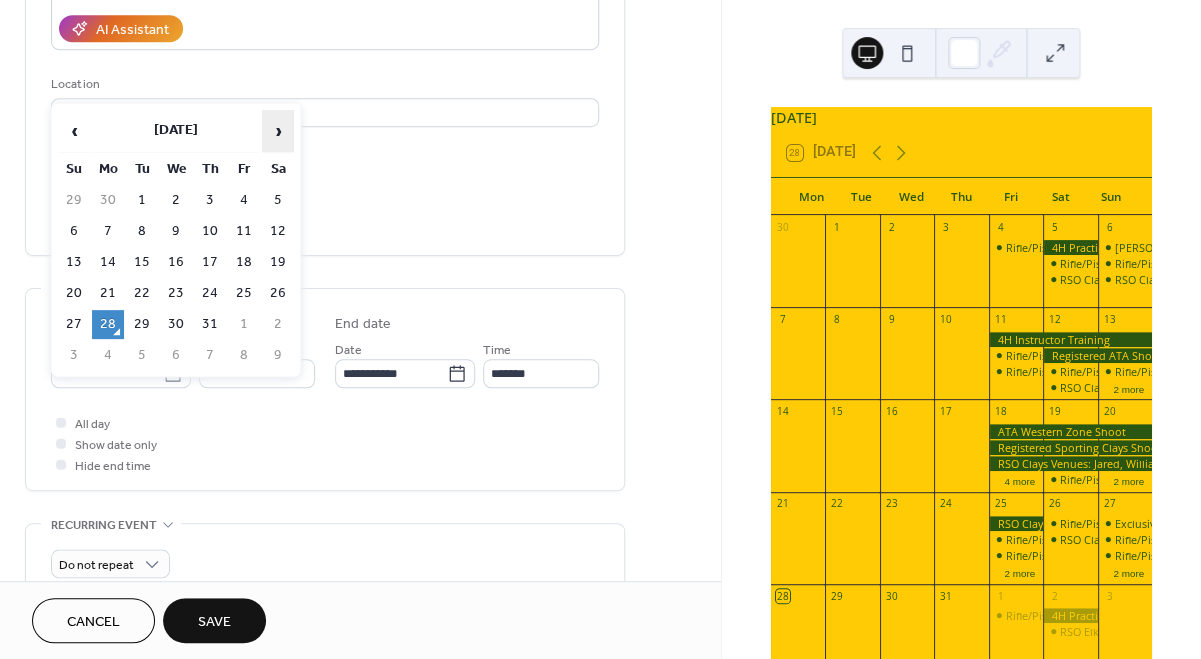 click on "›" at bounding box center (278, 131) 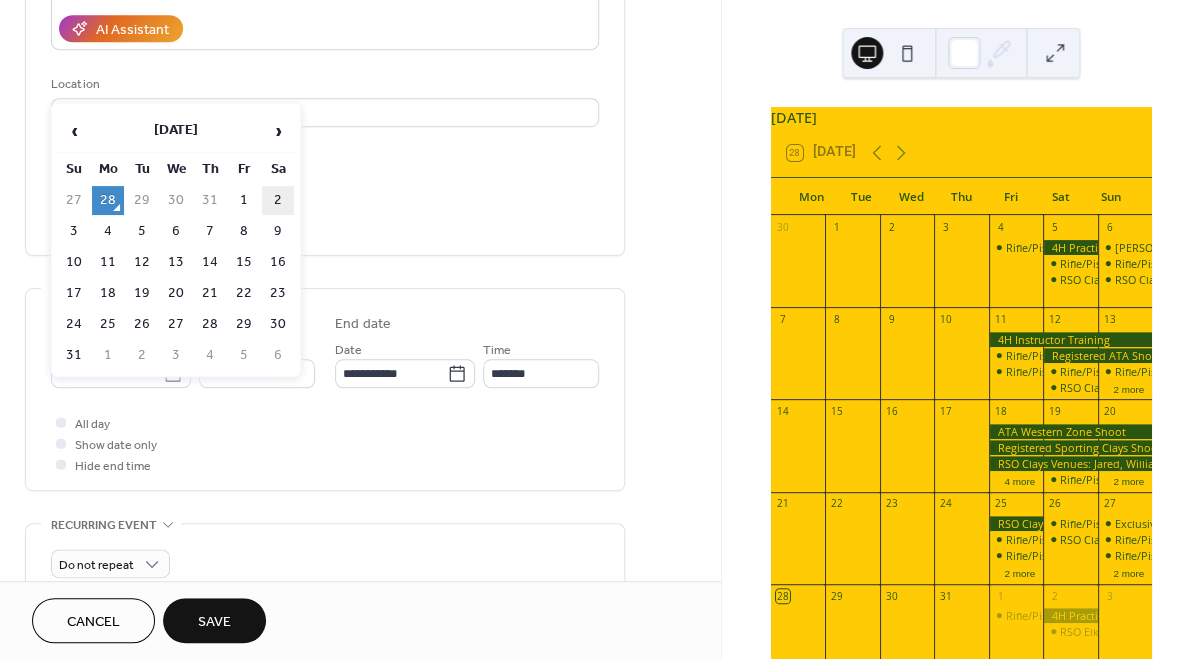 click on "2" at bounding box center [278, 200] 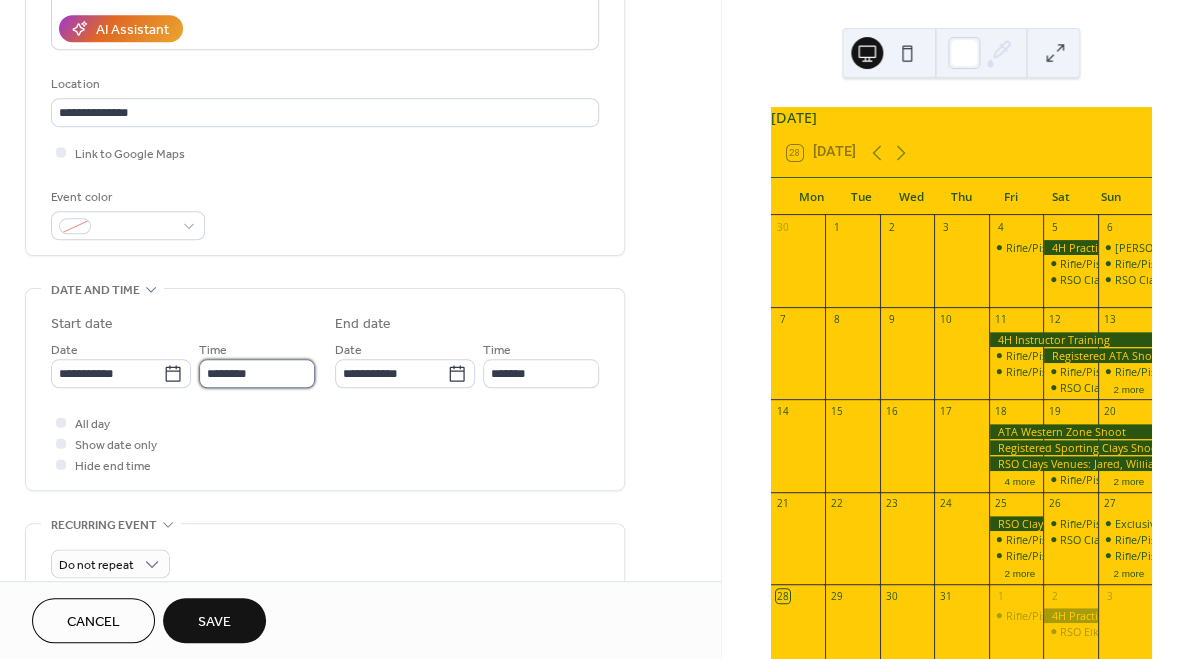 click on "********" at bounding box center (257, 373) 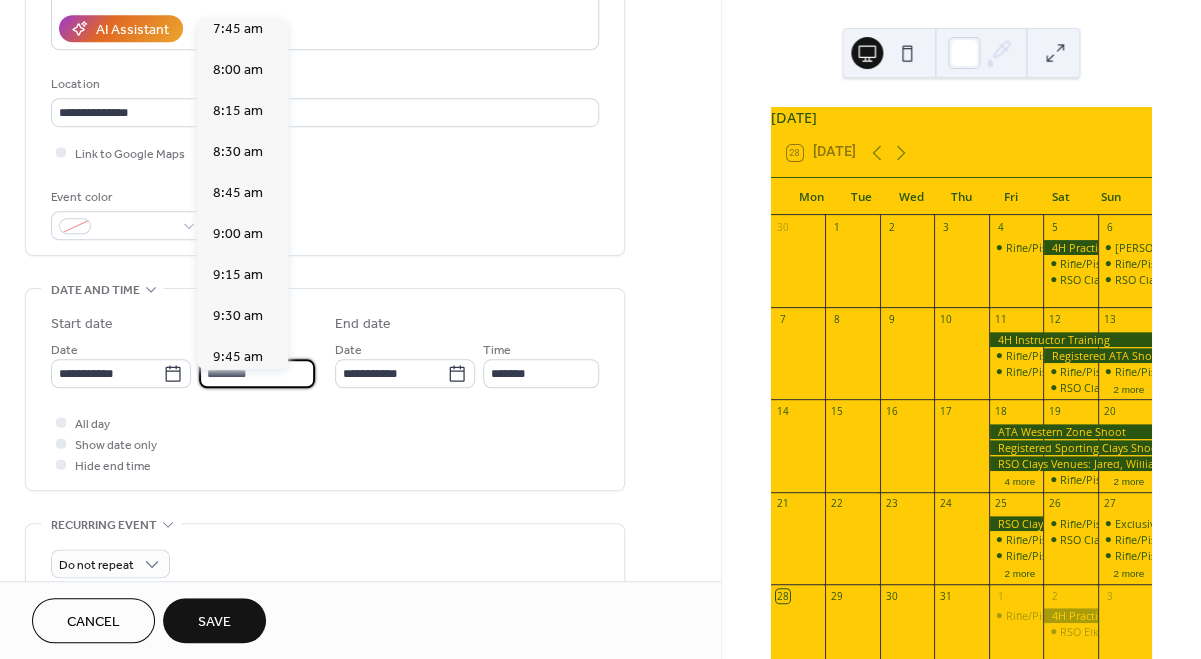 scroll, scrollTop: 1279, scrollLeft: 0, axis: vertical 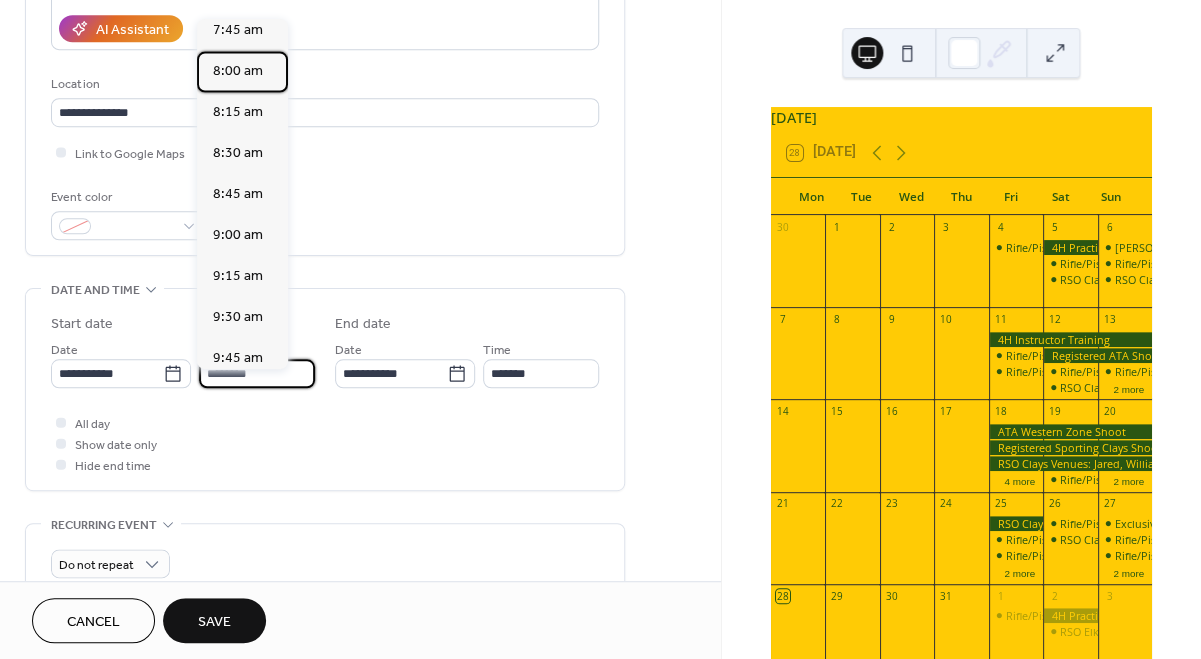 click on "8:00 am" at bounding box center [238, 71] 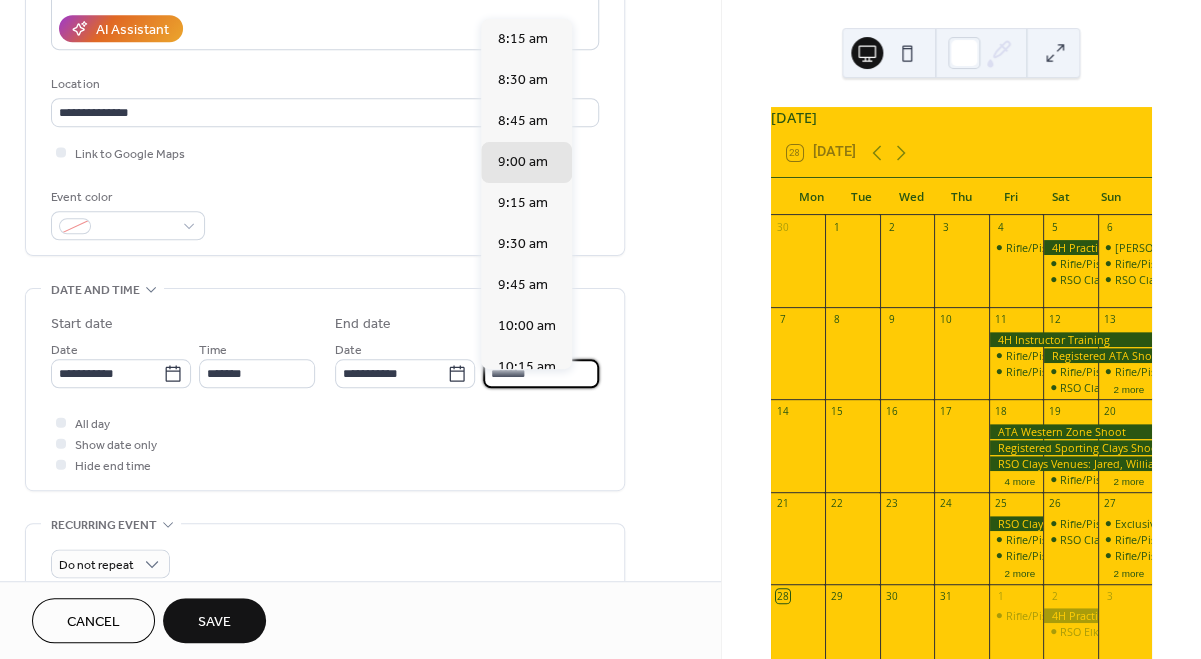 click on "*******" at bounding box center (541, 373) 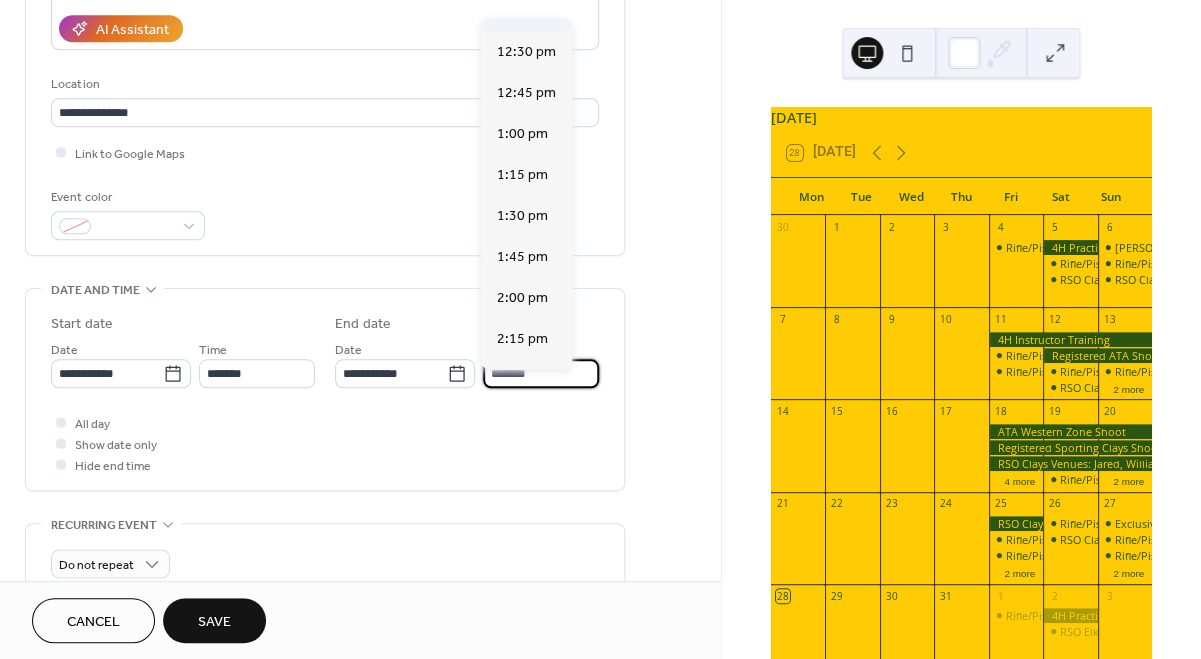 scroll, scrollTop: 695, scrollLeft: 0, axis: vertical 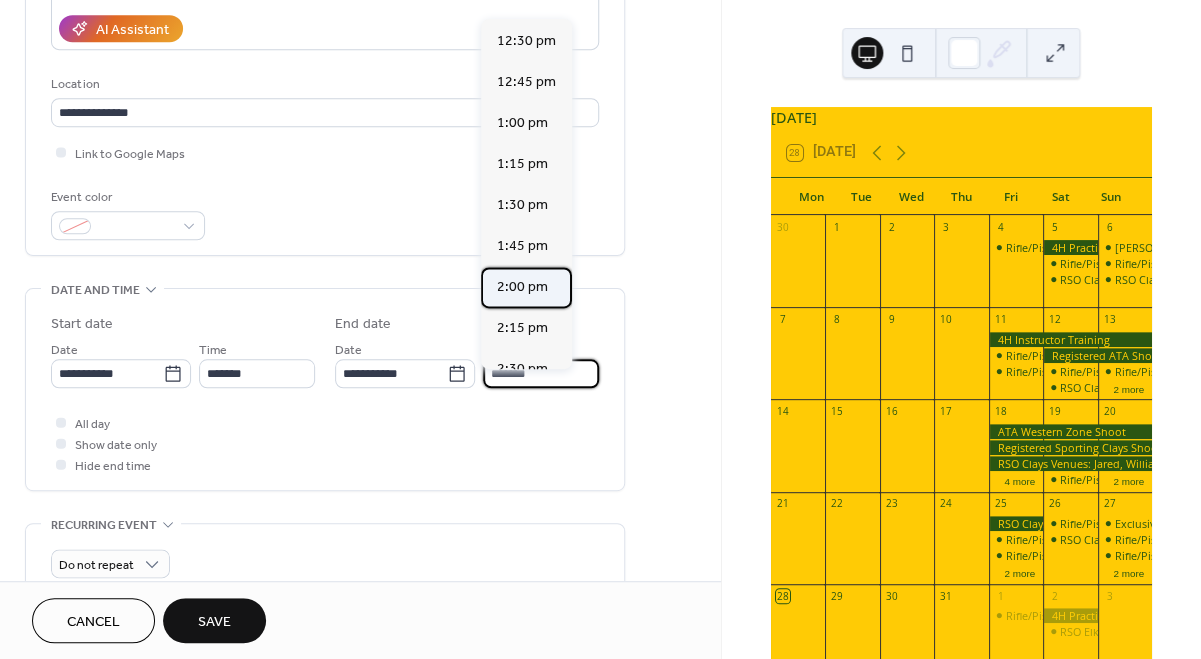 click on "2:00 pm" at bounding box center (522, 286) 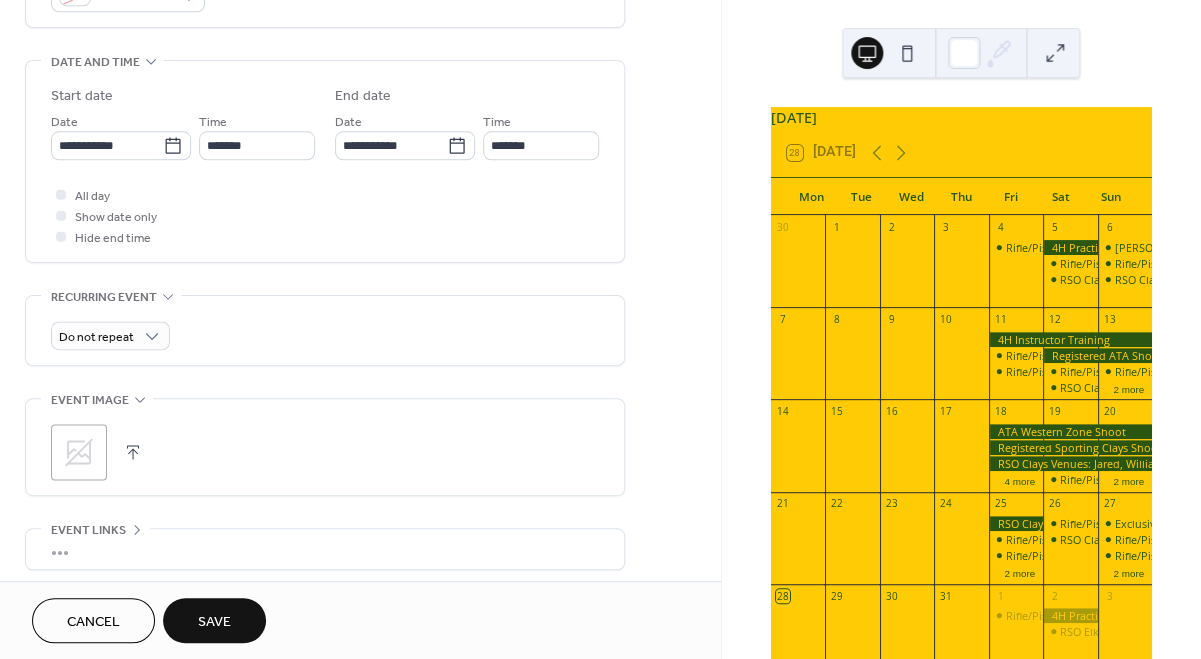 scroll, scrollTop: 595, scrollLeft: 0, axis: vertical 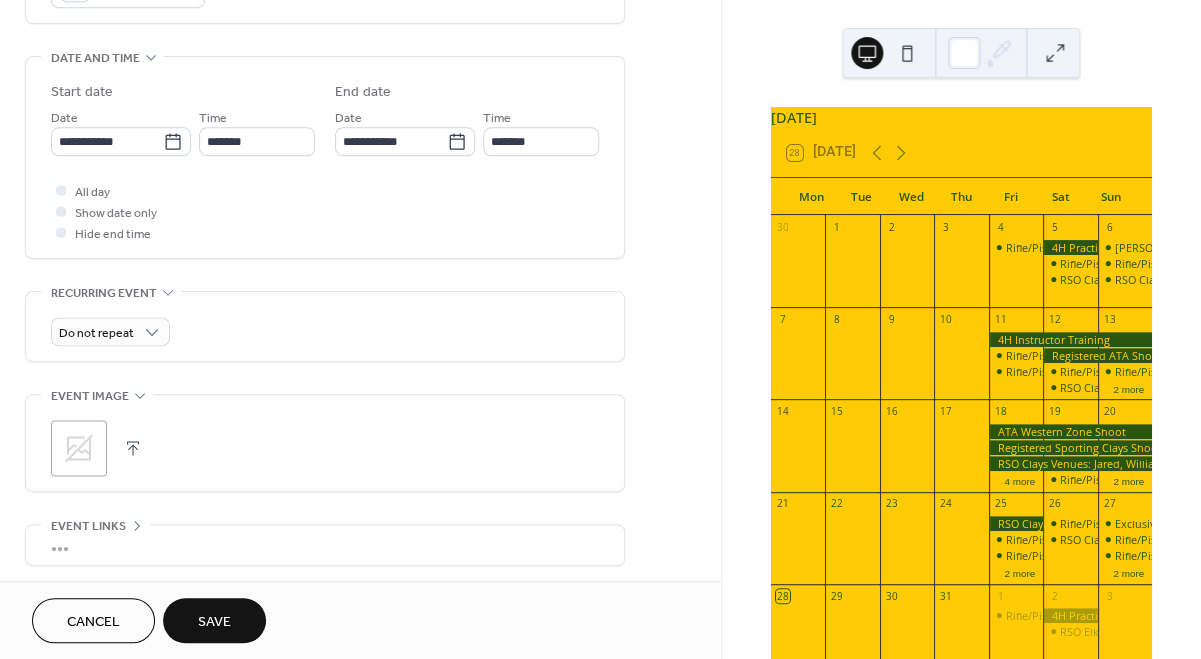 click on "Save" at bounding box center (214, 622) 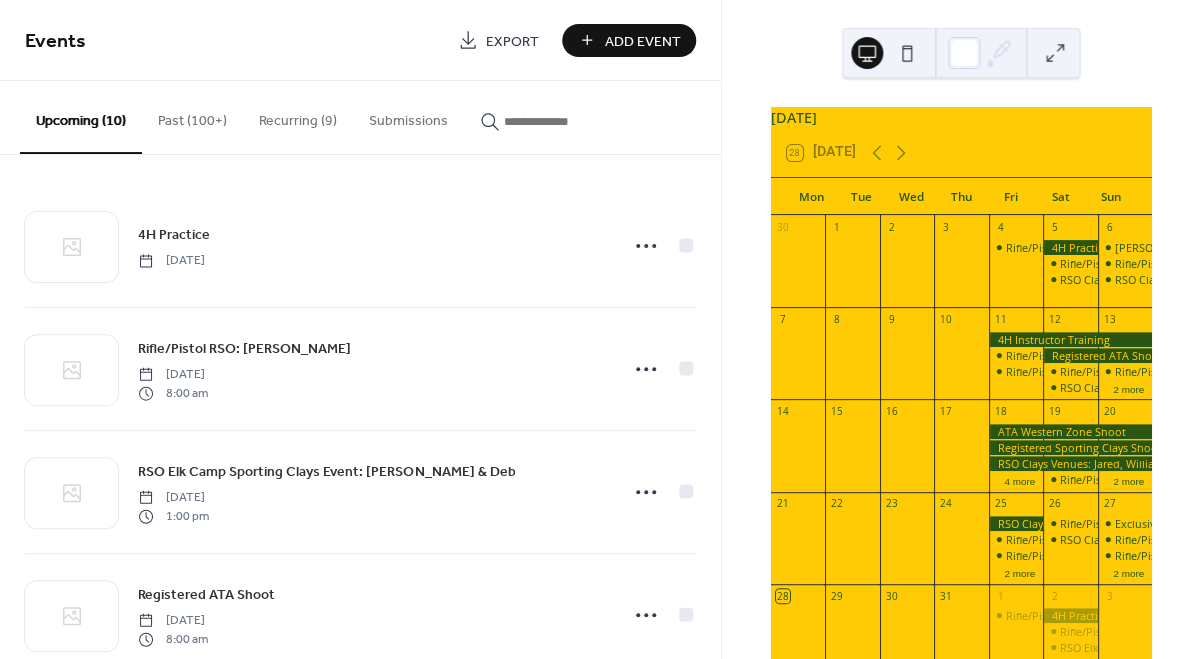 click on "Add Event" at bounding box center [643, 41] 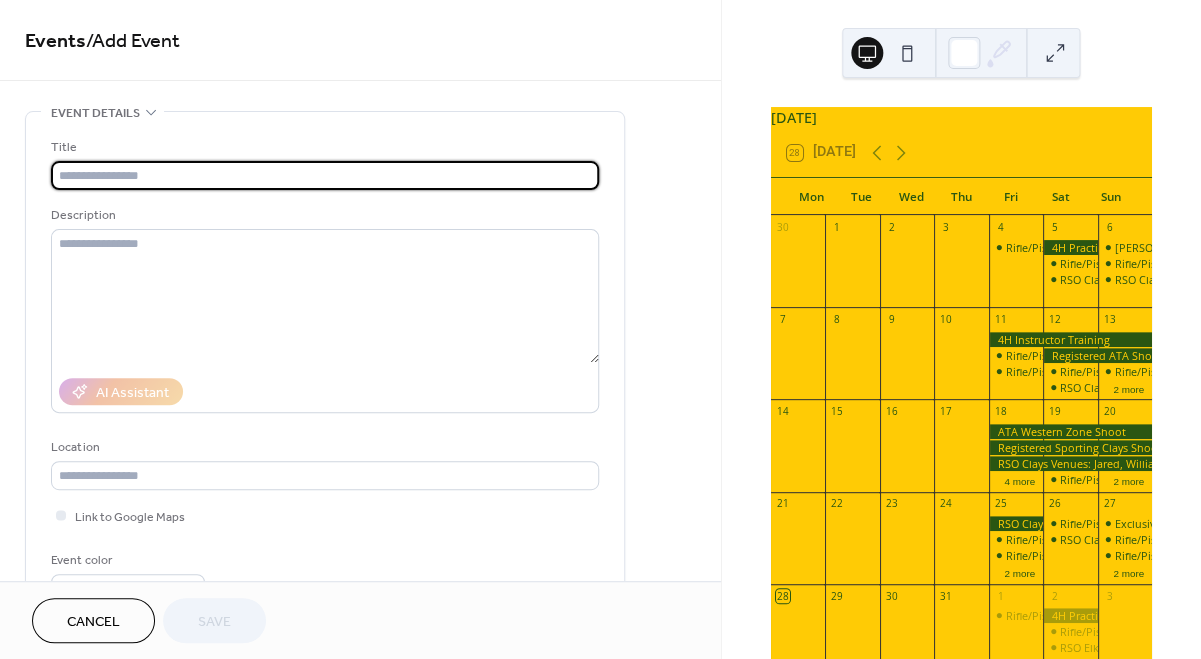 type on "*" 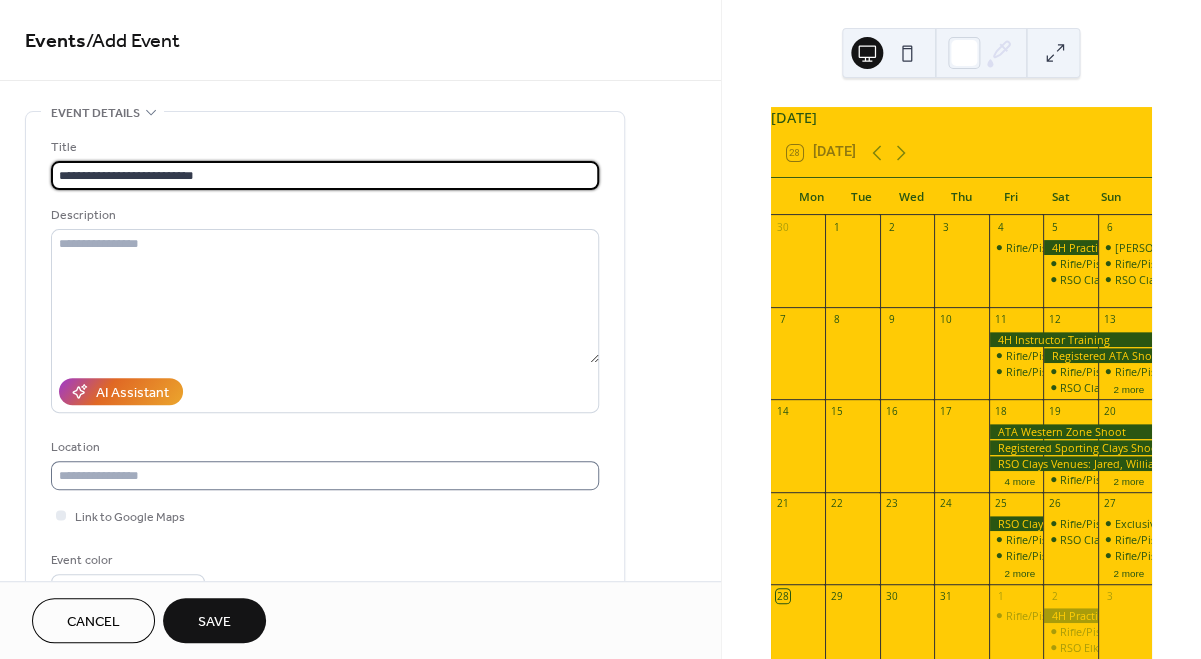 type on "**********" 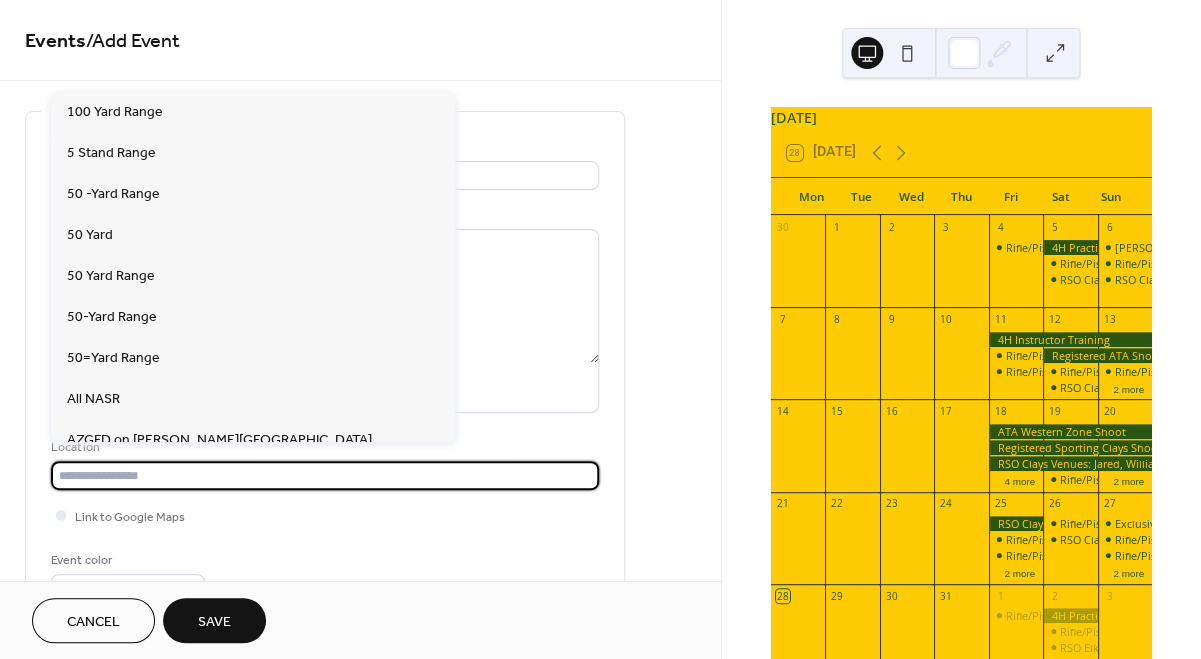 click at bounding box center (325, 475) 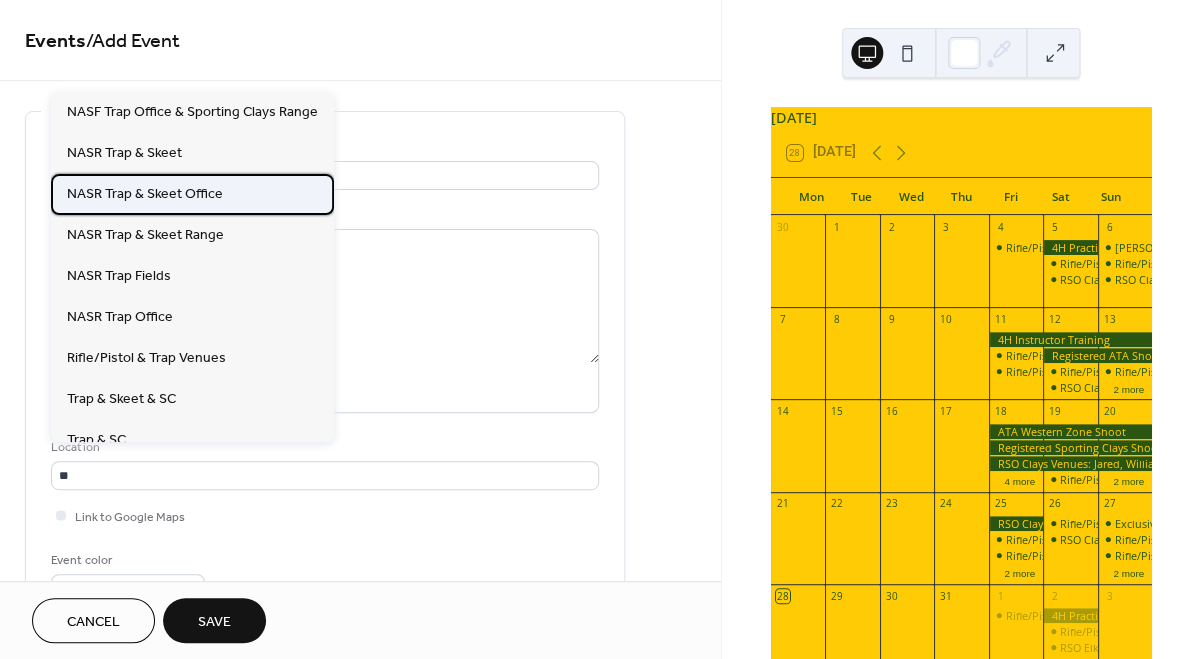 click on "NASR Trap & Skeet Office" at bounding box center [145, 193] 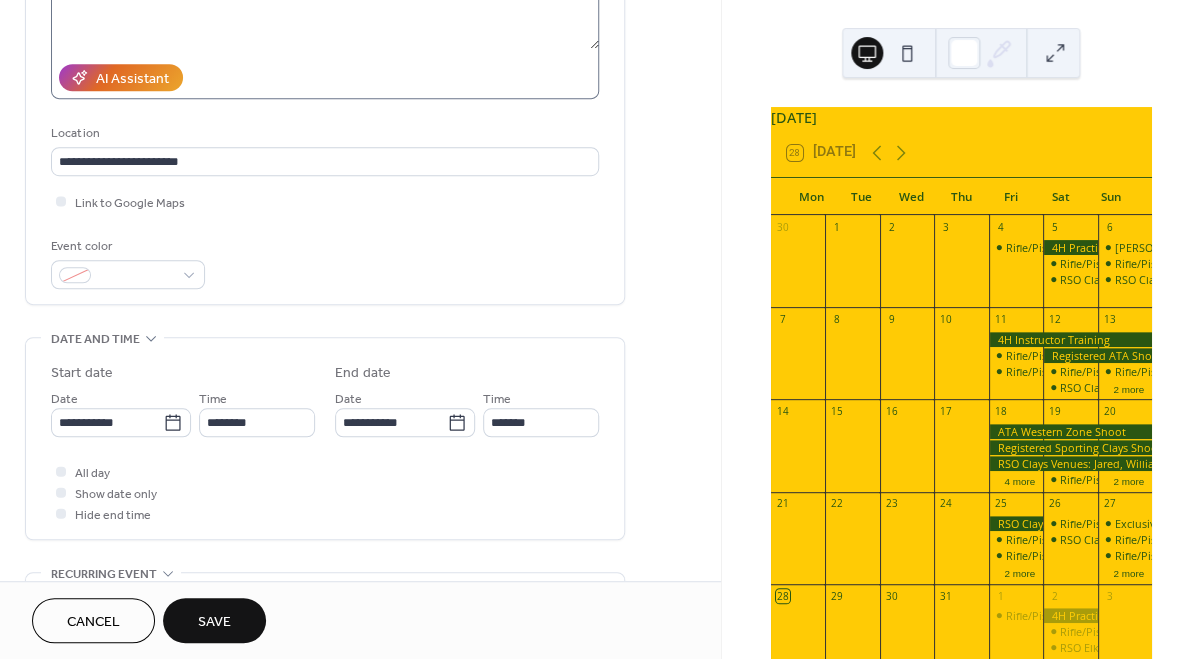 scroll, scrollTop: 320, scrollLeft: 0, axis: vertical 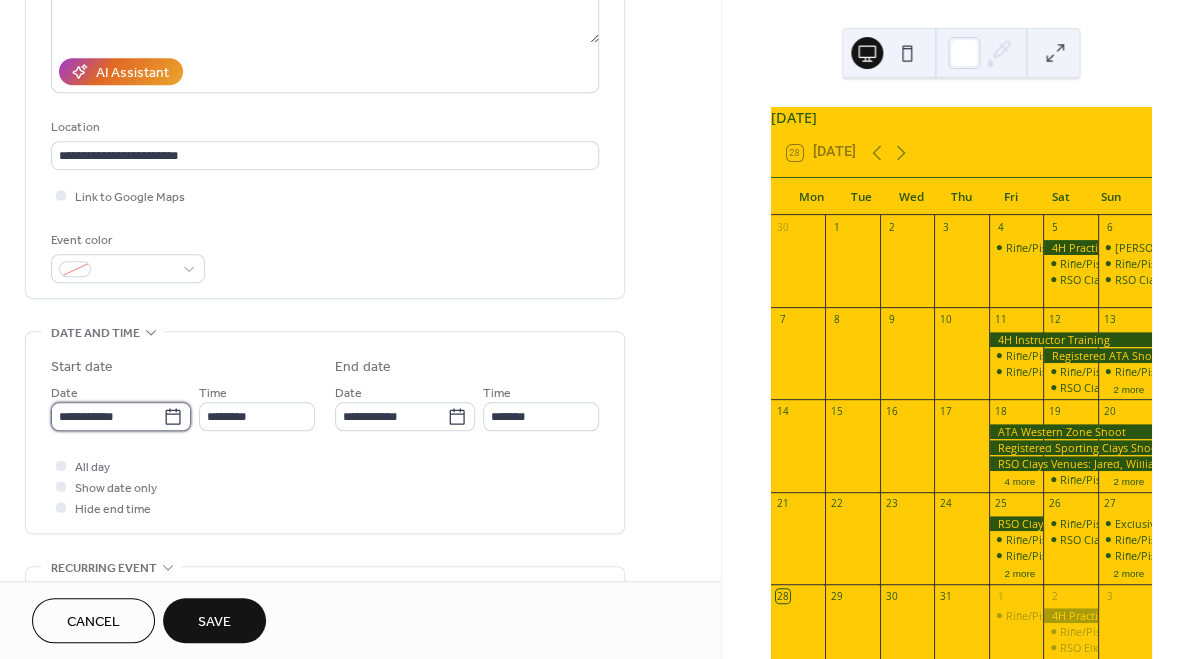 click on "**********" at bounding box center [107, 416] 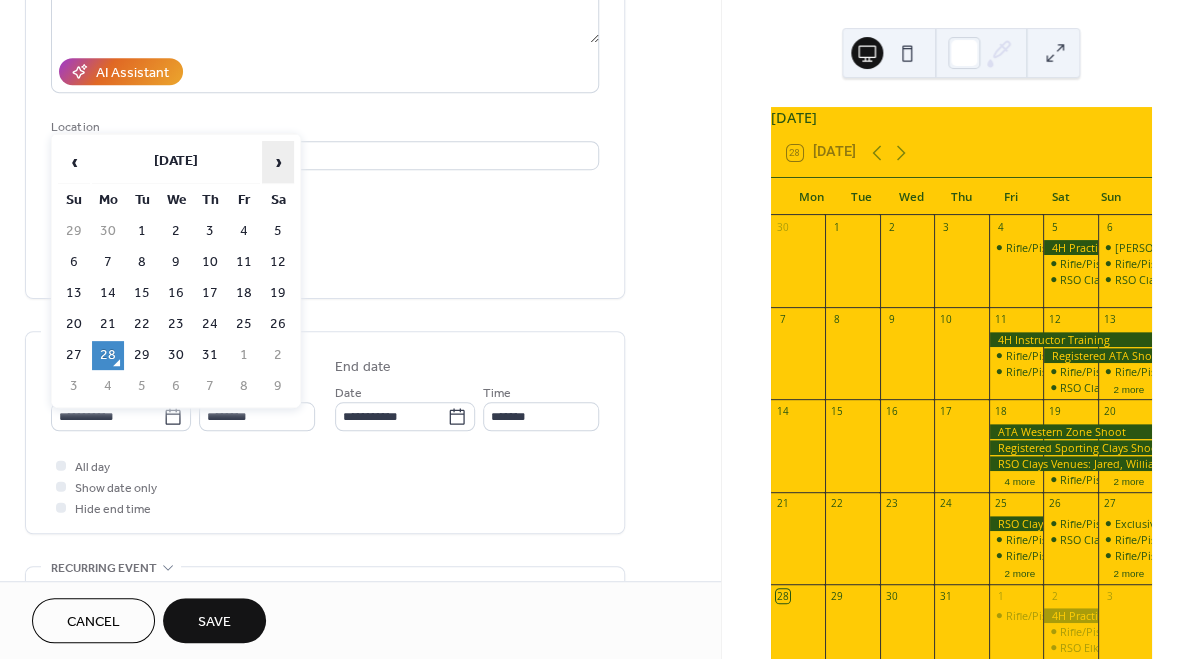 click on "›" at bounding box center [278, 162] 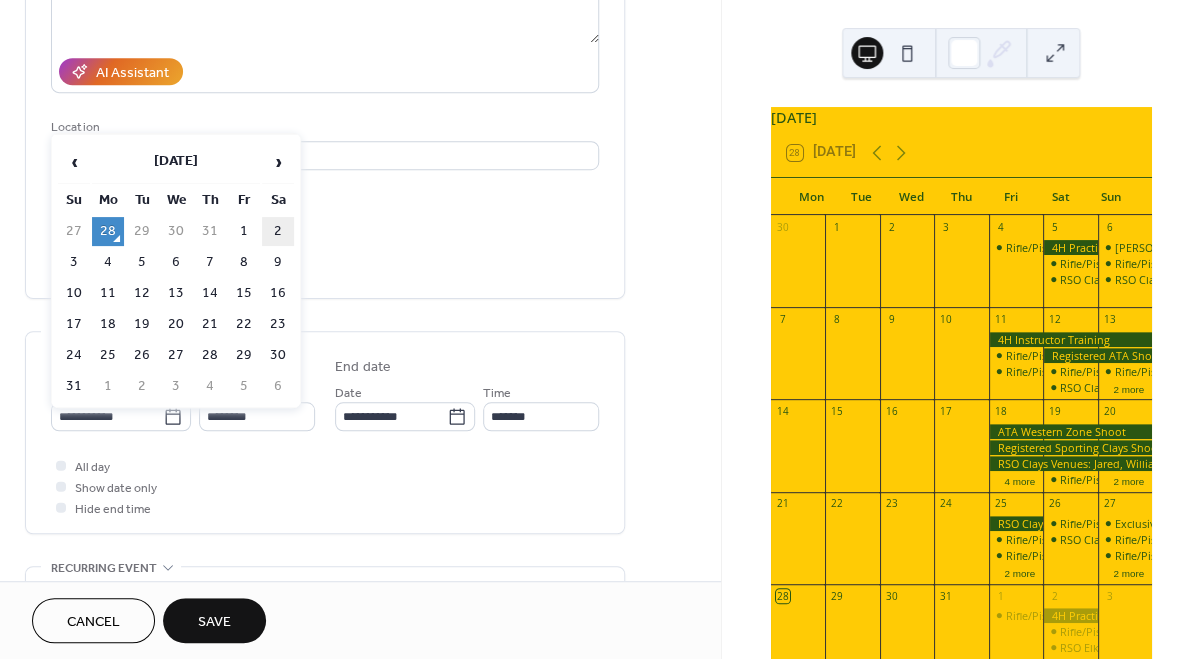 click on "2" at bounding box center (278, 231) 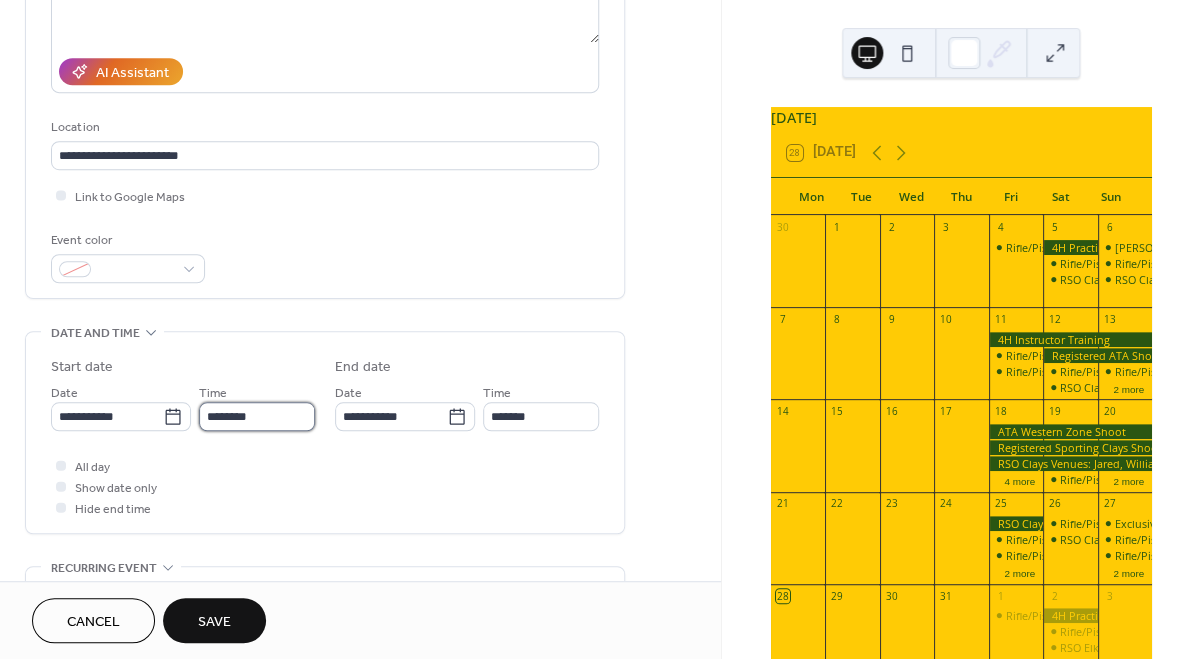 click on "********" at bounding box center [257, 416] 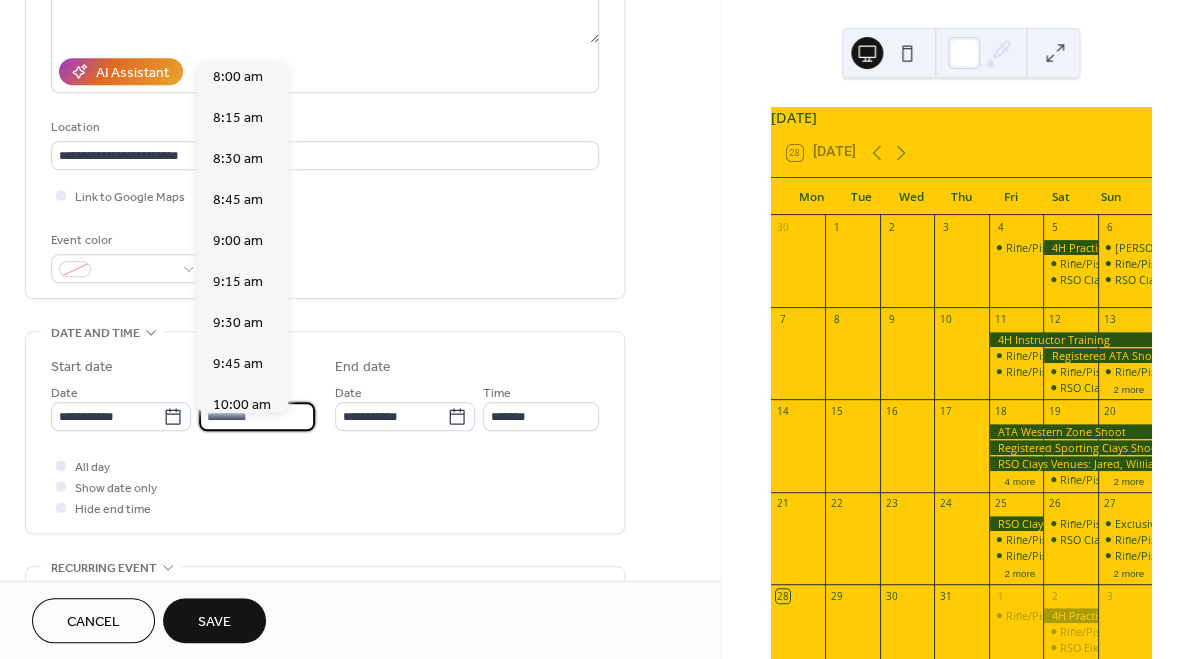 scroll, scrollTop: 1306, scrollLeft: 0, axis: vertical 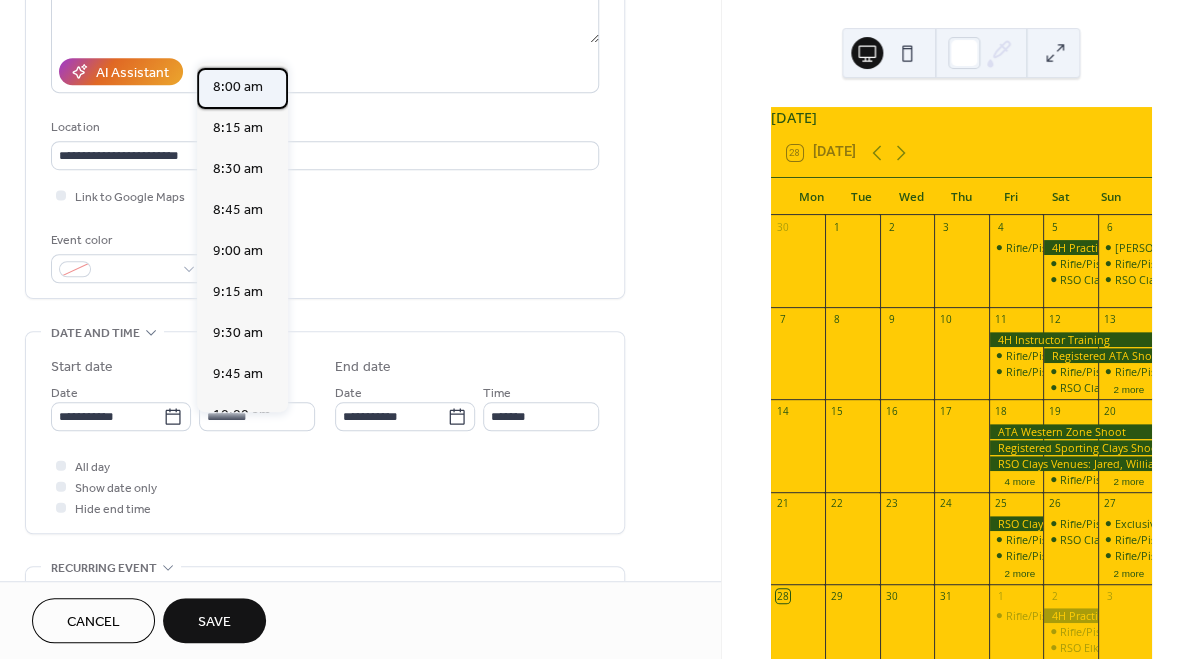 click on "8:00 am" at bounding box center [238, 87] 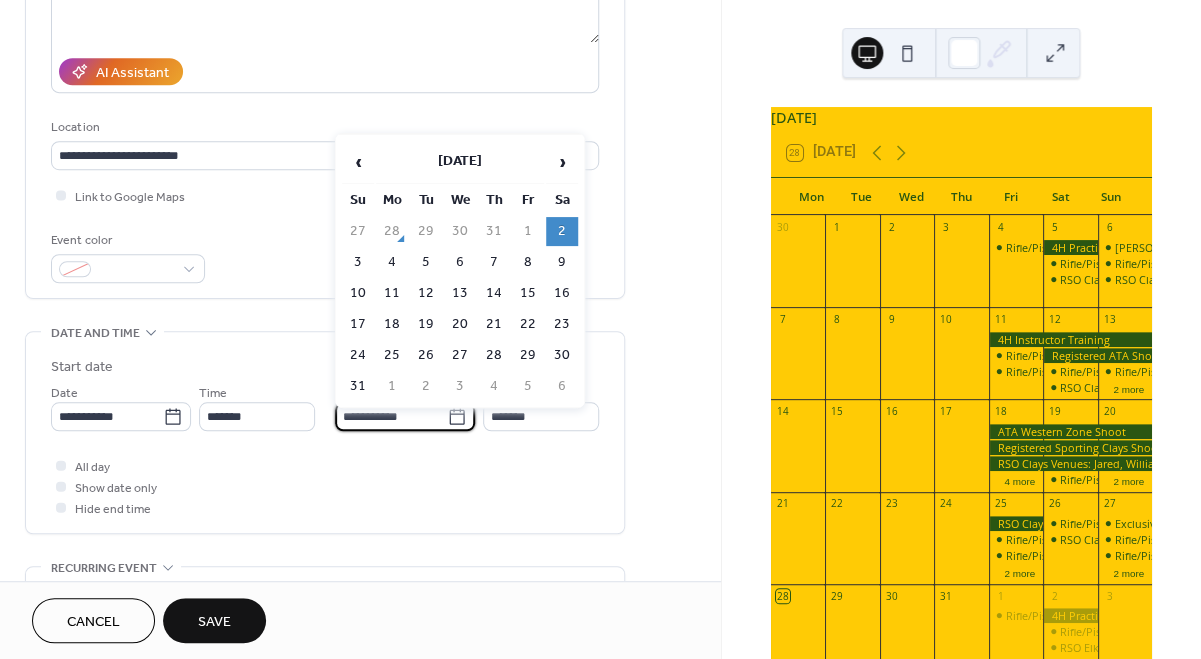 click on "**********" at bounding box center [391, 416] 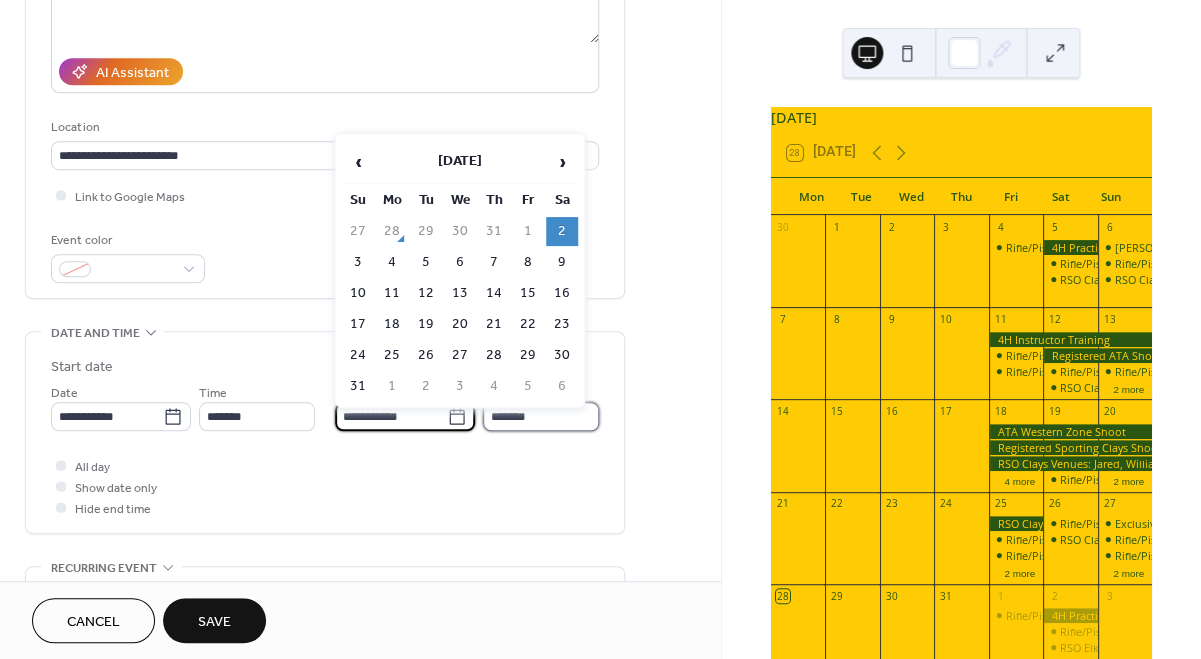 click on "*******" at bounding box center [541, 416] 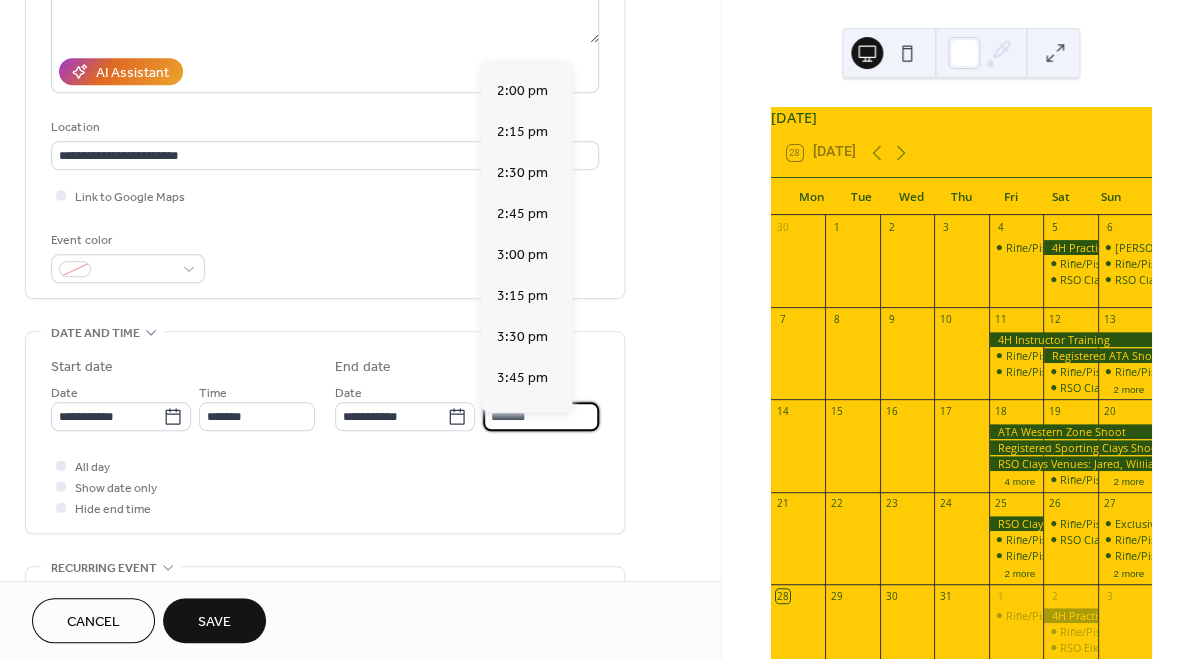 scroll, scrollTop: 932, scrollLeft: 0, axis: vertical 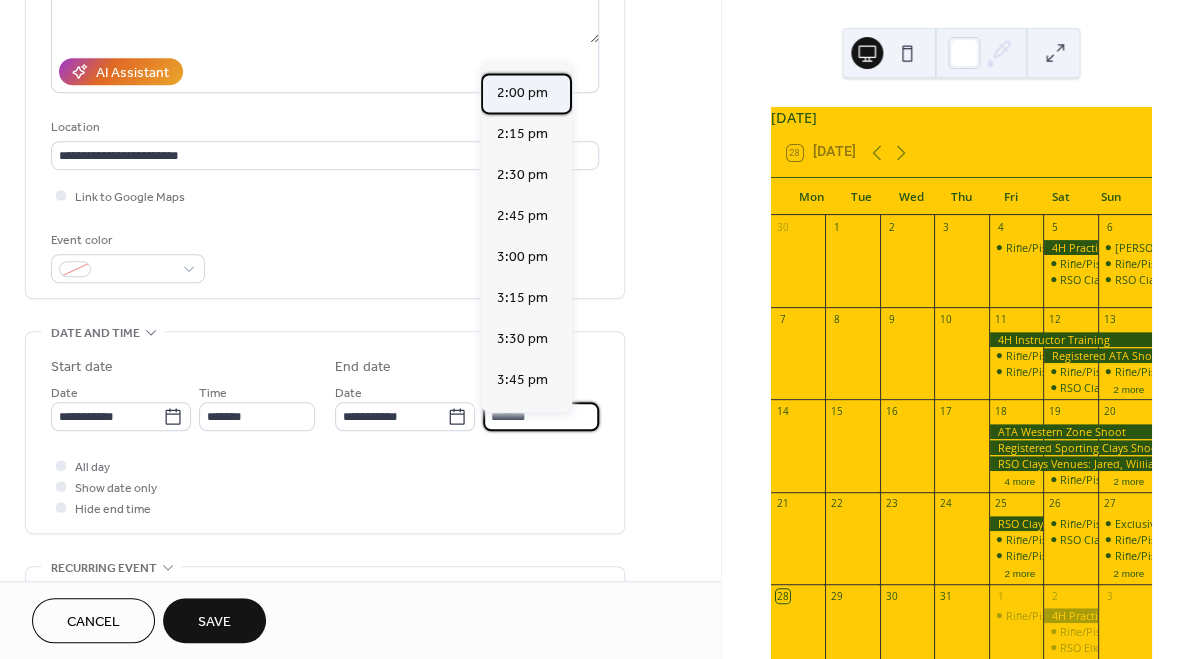 click on "2:00 pm" at bounding box center (522, 92) 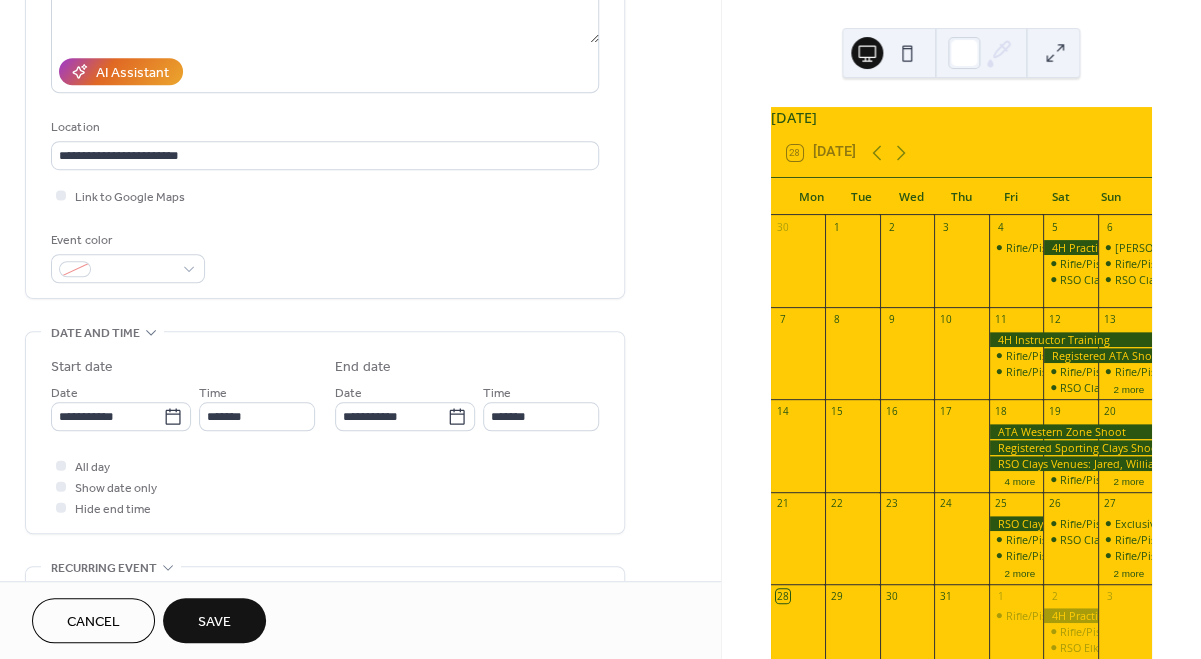 click on "Save" at bounding box center [214, 622] 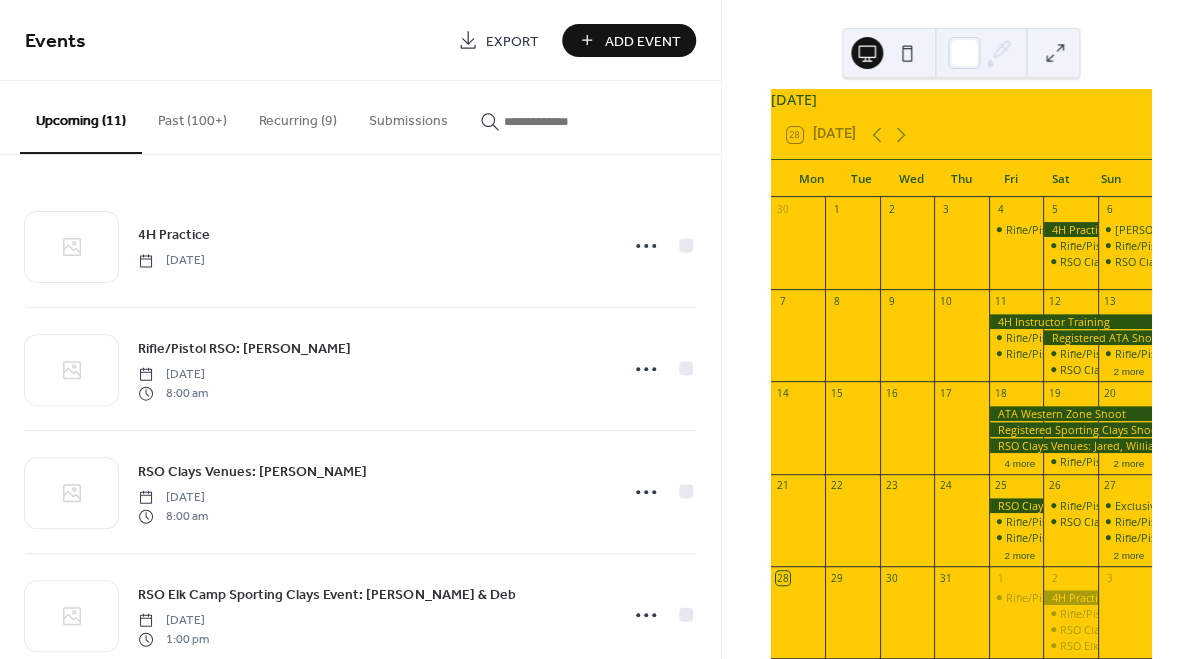 scroll, scrollTop: 0, scrollLeft: 0, axis: both 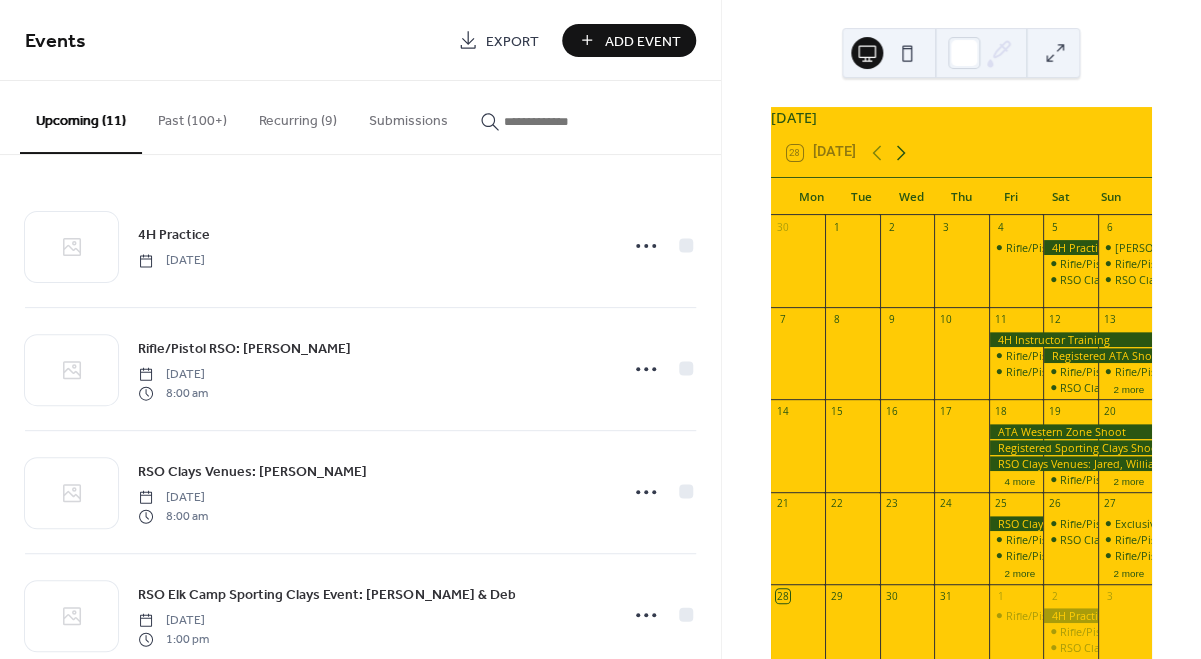 click 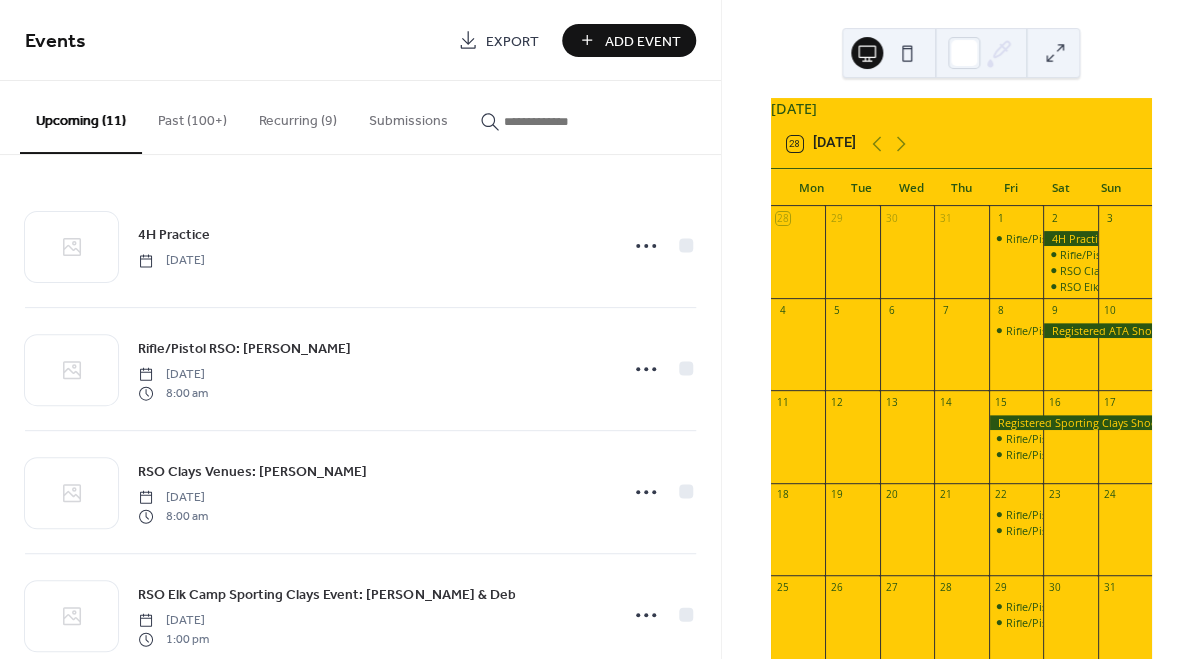 scroll, scrollTop: 0, scrollLeft: 0, axis: both 